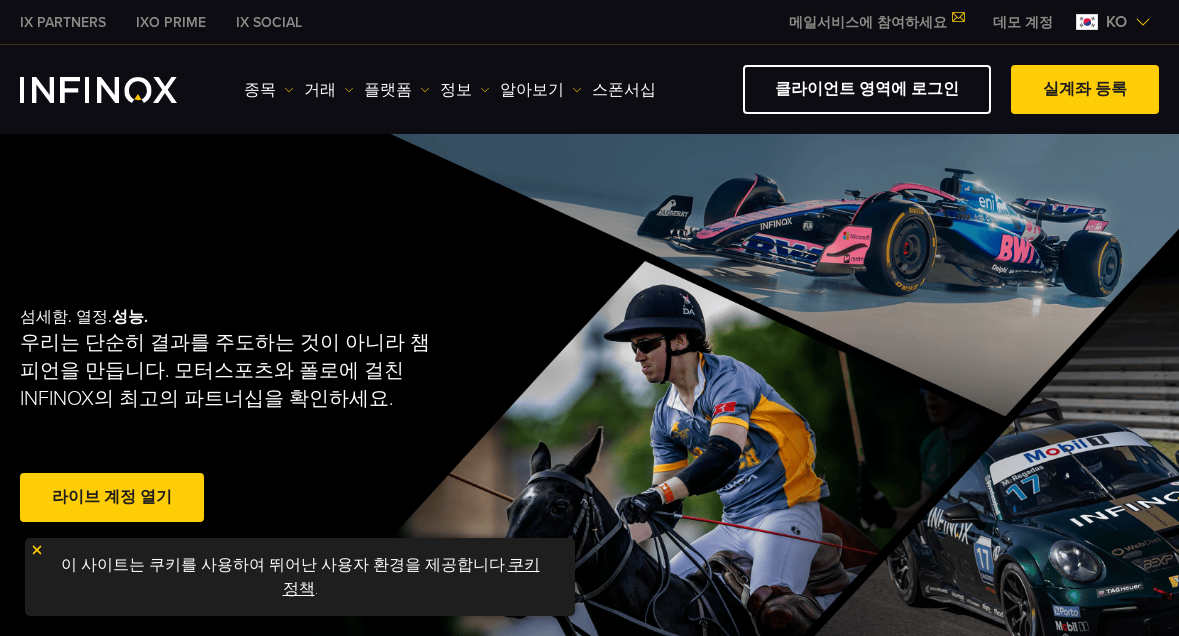 scroll, scrollTop: 0, scrollLeft: 0, axis: both 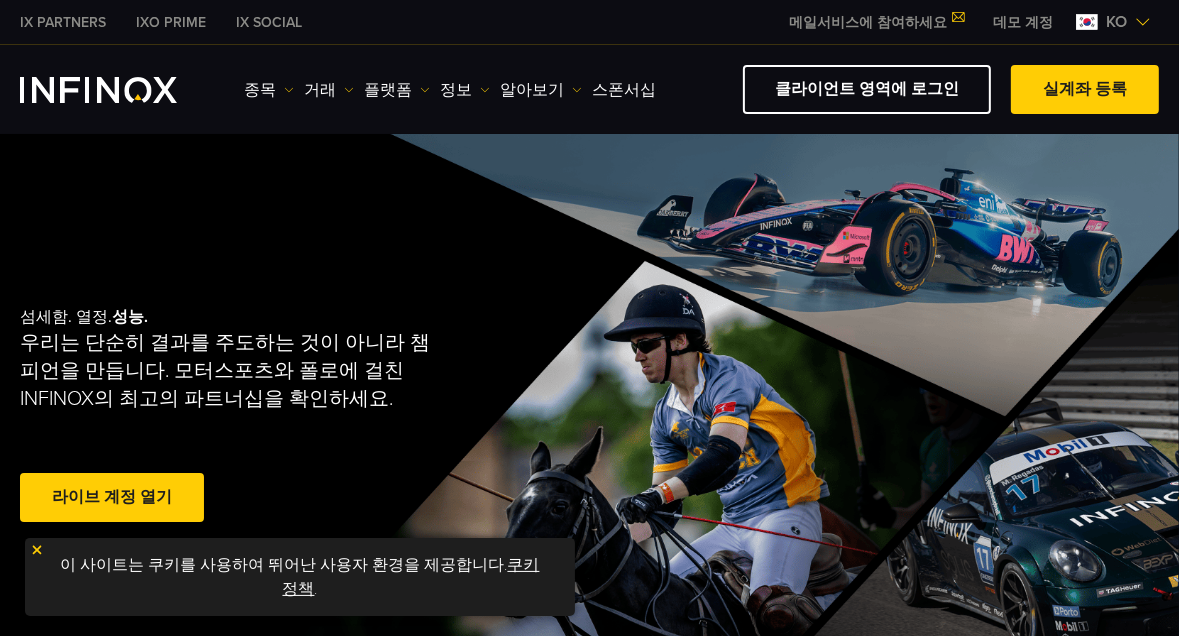 click on "쿠키 정책" at bounding box center (411, 577) 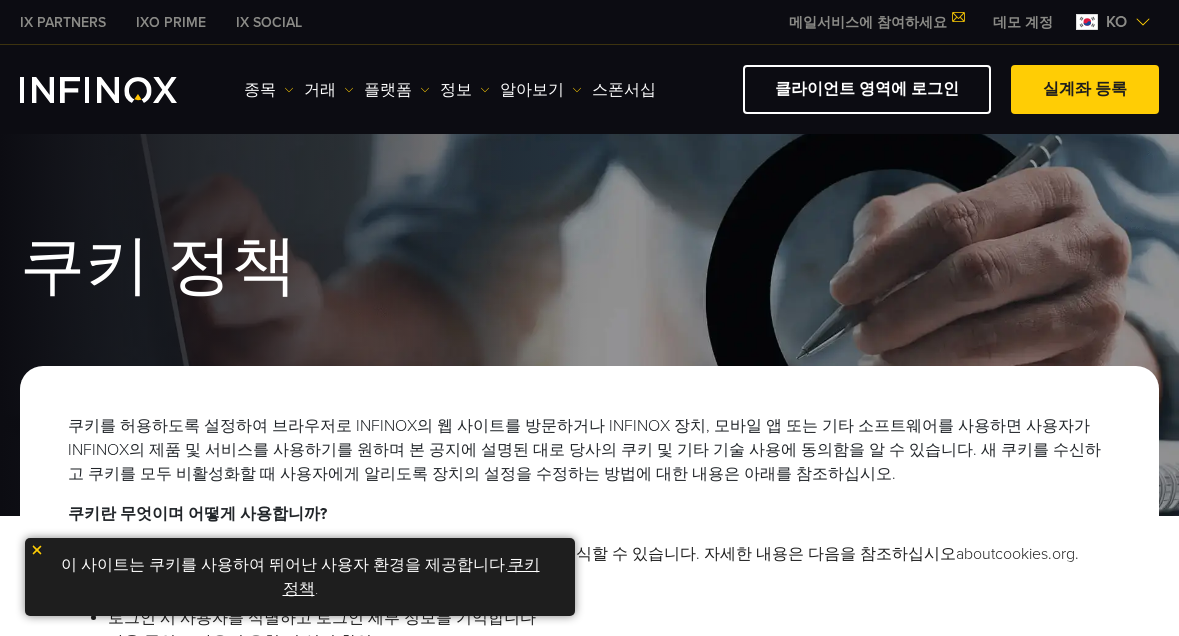 scroll, scrollTop: 0, scrollLeft: 0, axis: both 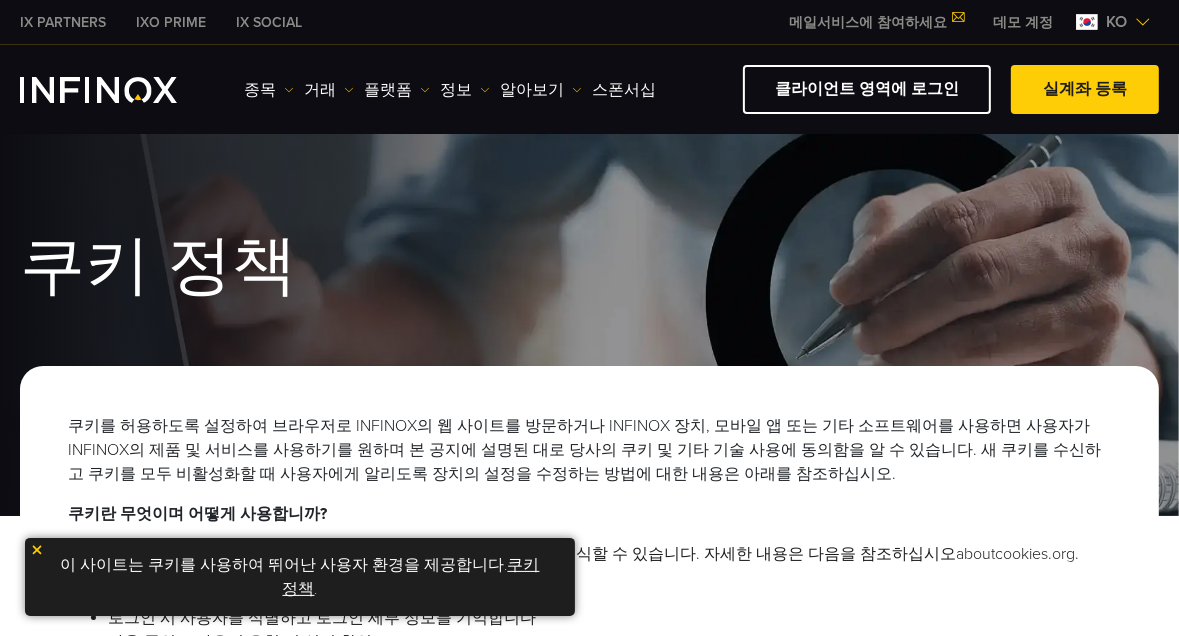 click at bounding box center [1143, 22] 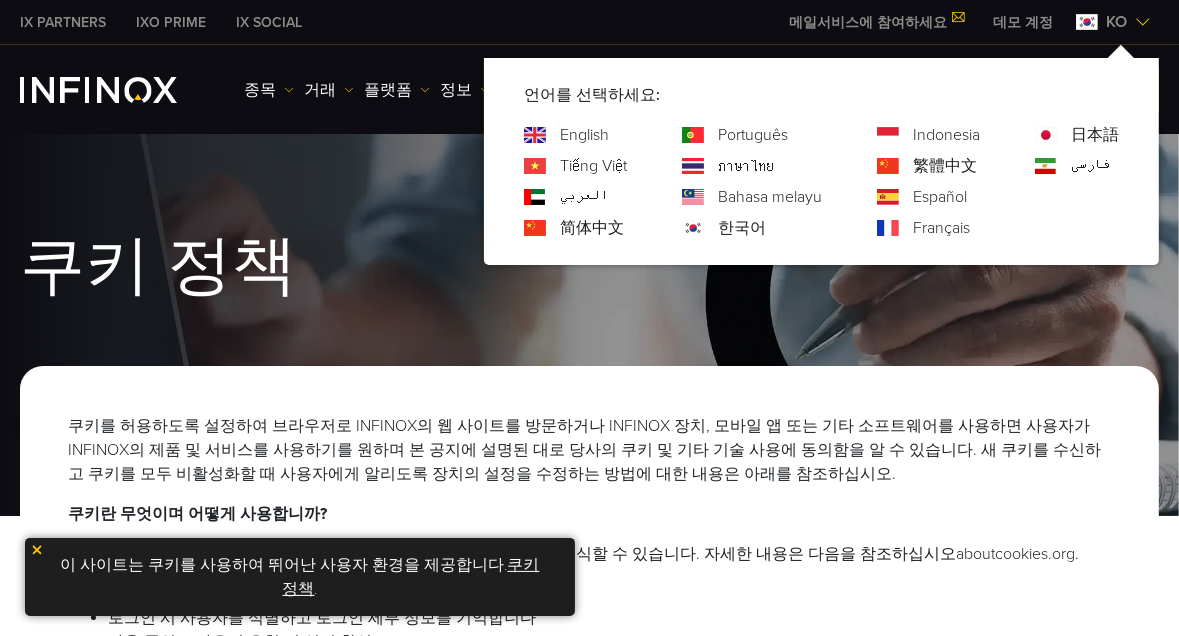 scroll, scrollTop: 0, scrollLeft: 0, axis: both 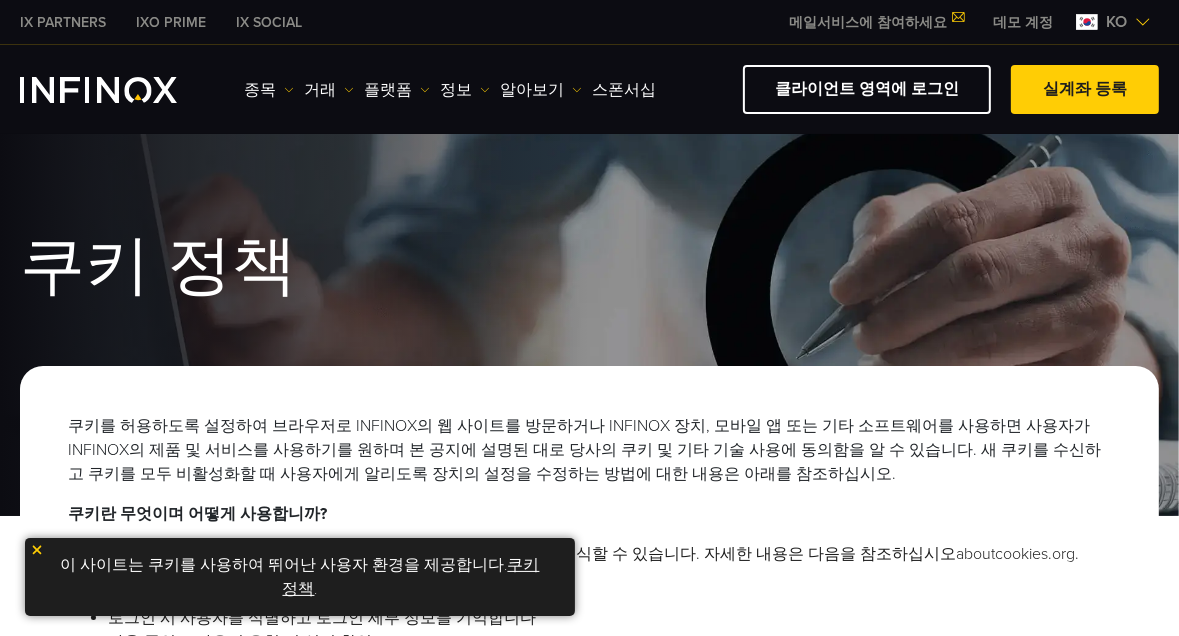 click on "데모 계정" at bounding box center (1023, 22) 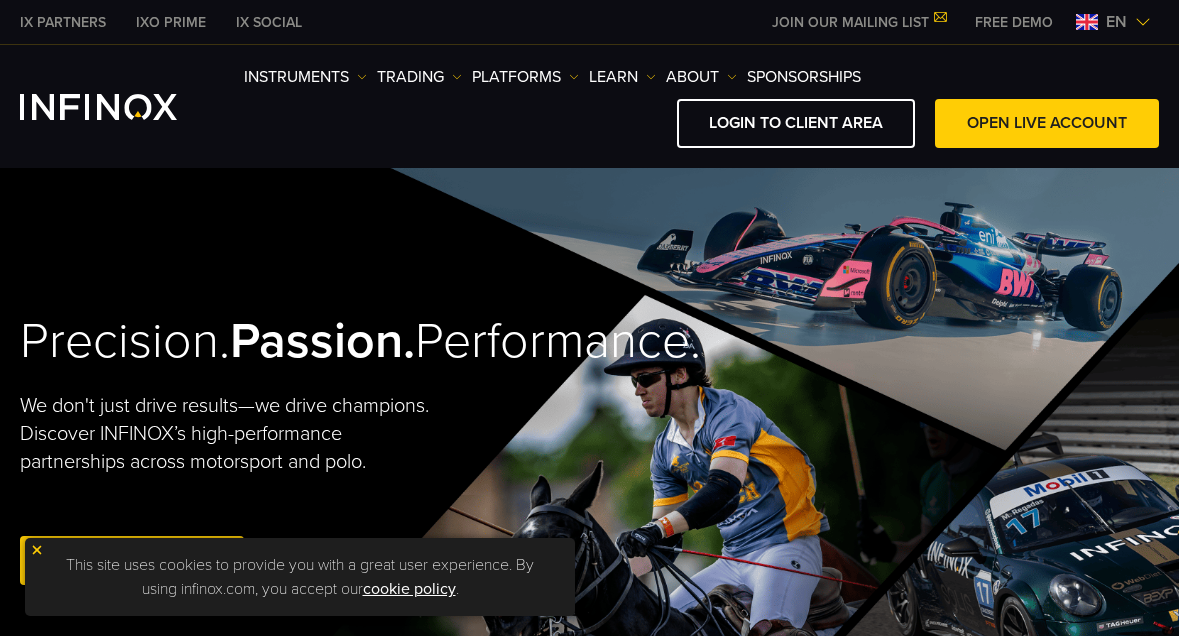 scroll, scrollTop: 0, scrollLeft: 0, axis: both 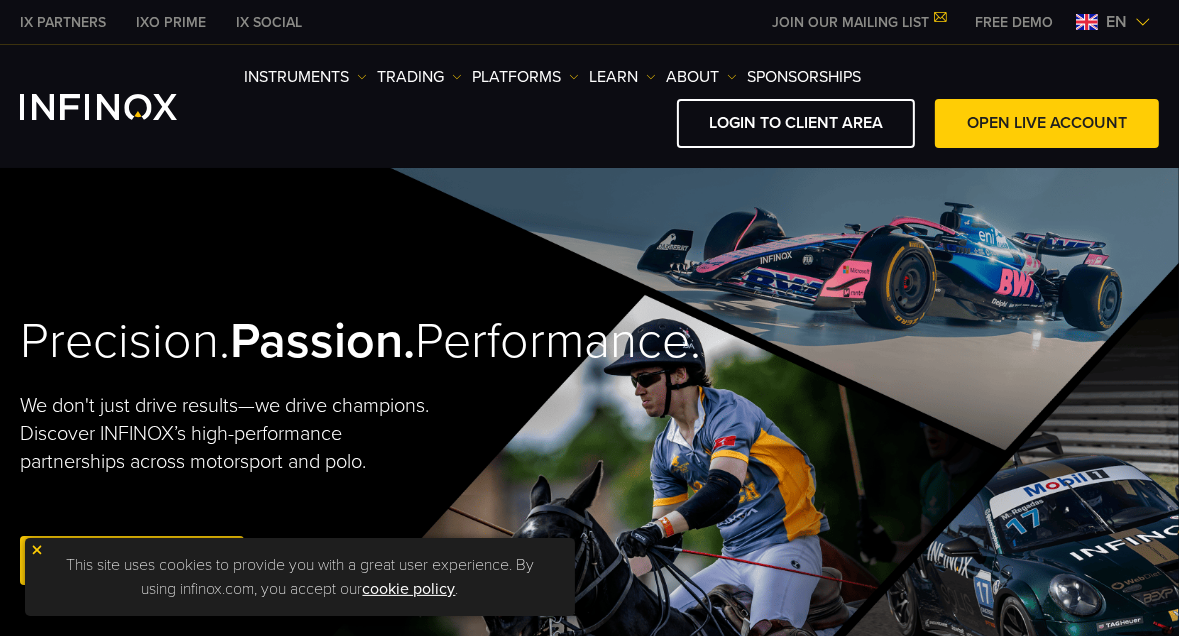 click on "JOIN OUR MAILING LIST" at bounding box center (858, 22) 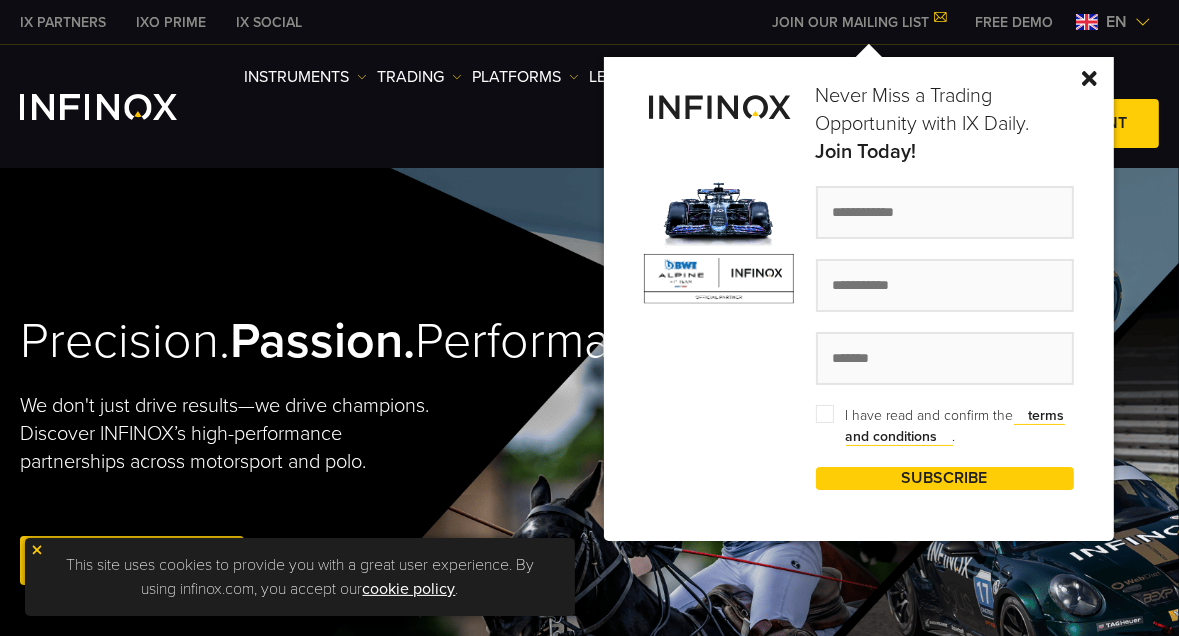 drag, startPoint x: 1143, startPoint y: 23, endPoint x: 1133, endPoint y: 24, distance: 10.049875 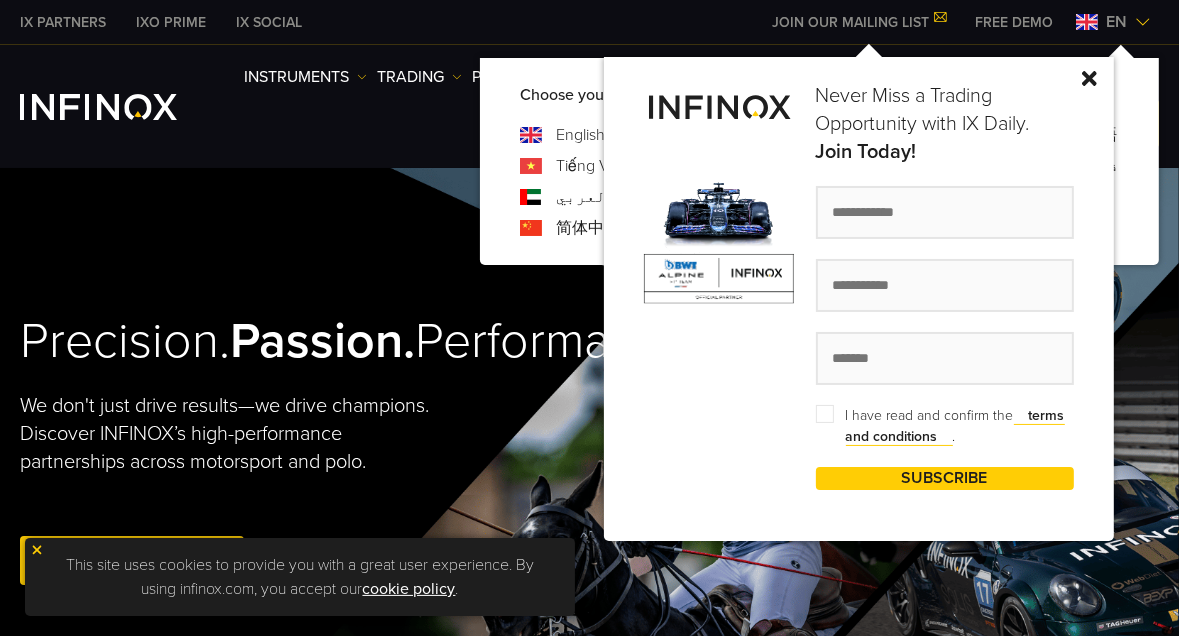 click at bounding box center [1089, 78] 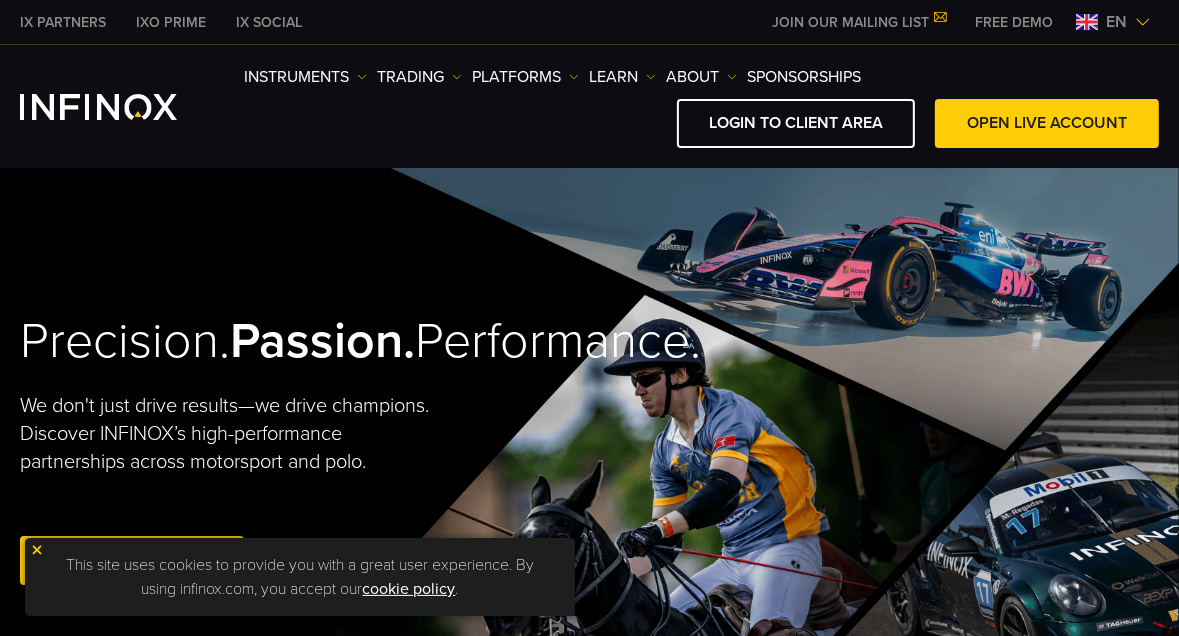click on "en" at bounding box center (1113, 22) 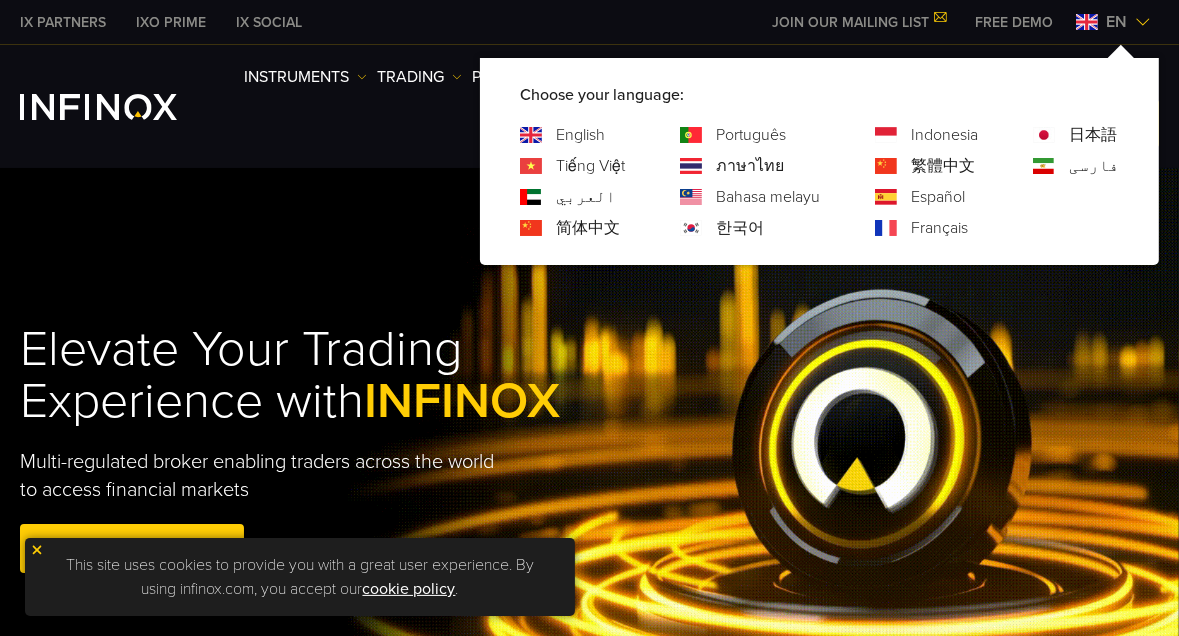 click on "한국어" at bounding box center (740, 228) 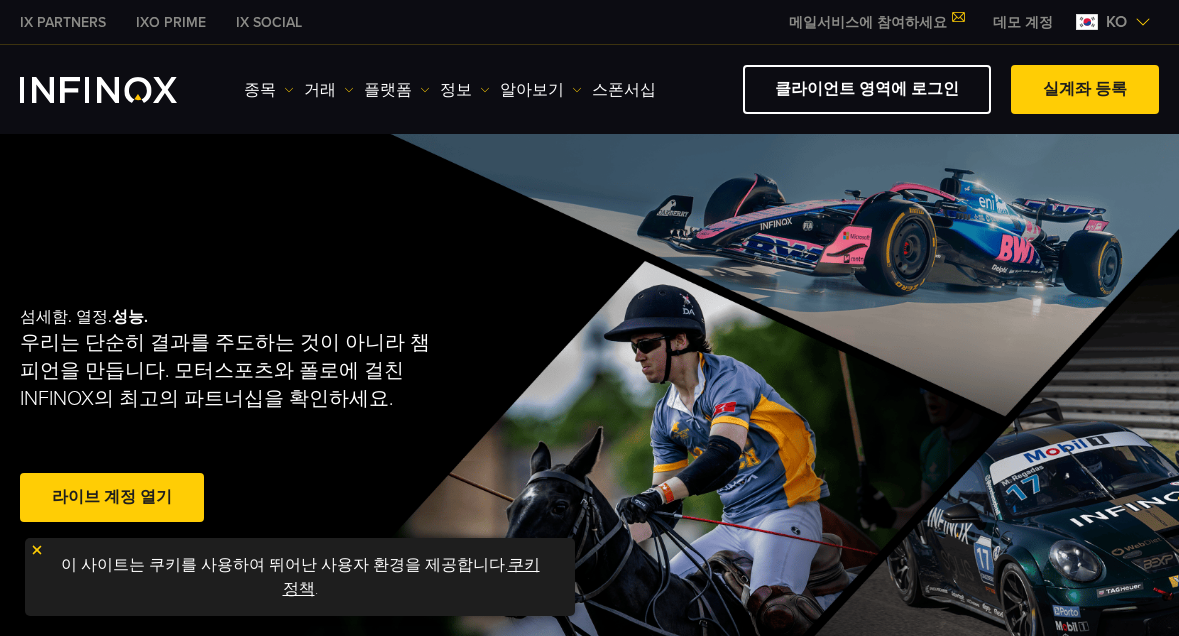 scroll, scrollTop: 0, scrollLeft: 0, axis: both 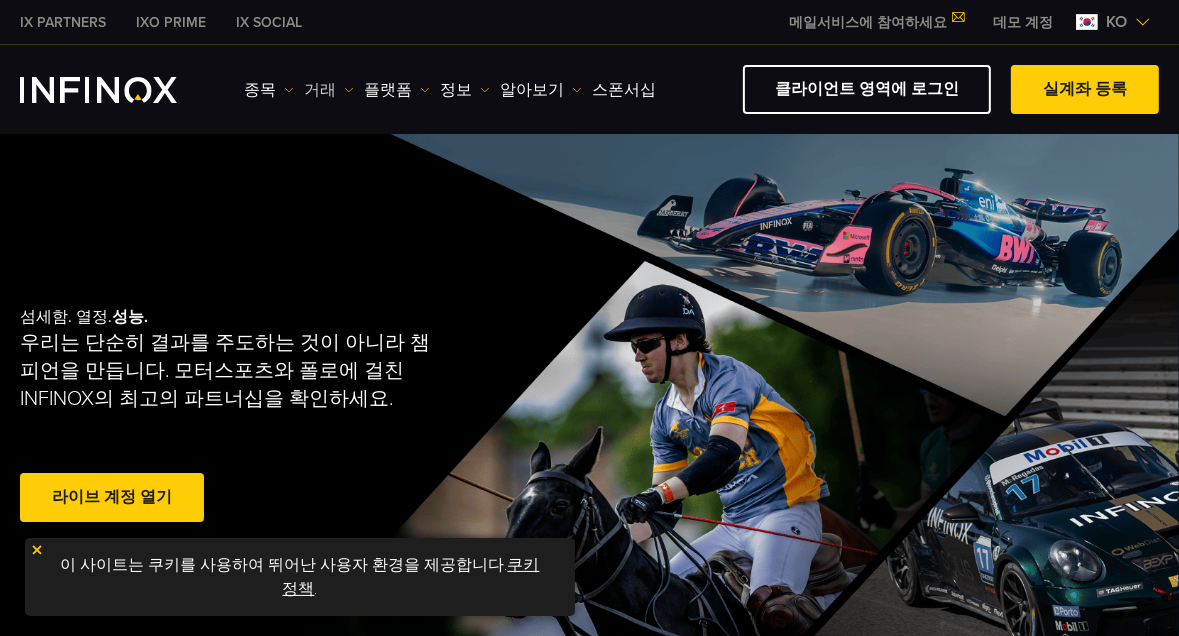 click on "거래" at bounding box center [329, 90] 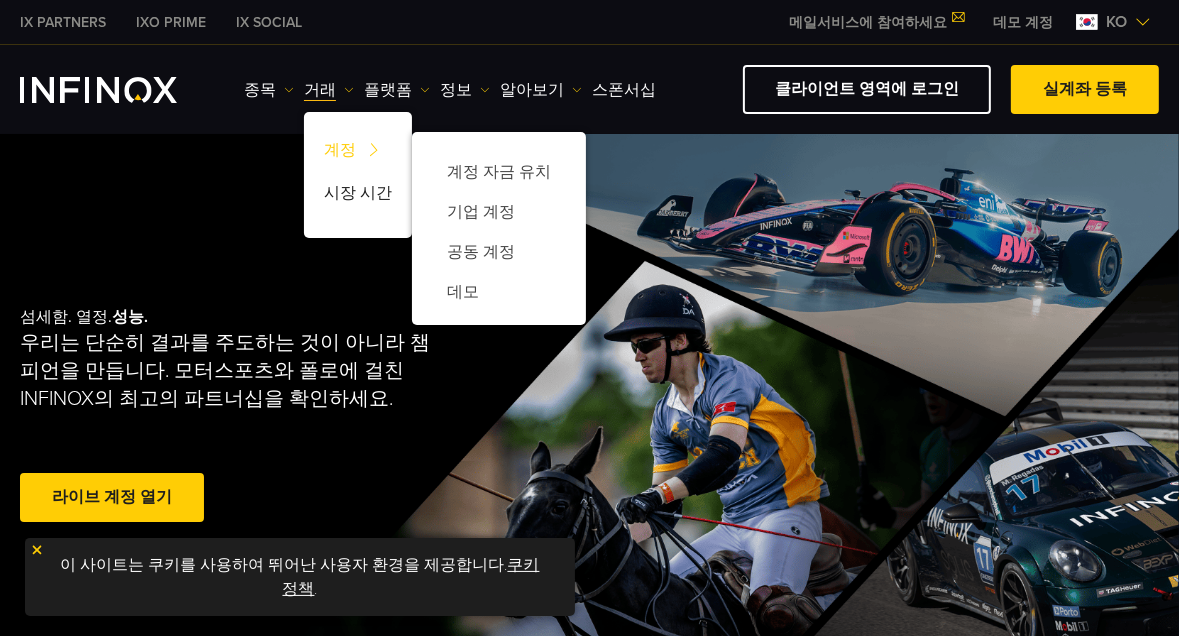 click on "계정" at bounding box center (358, 153) 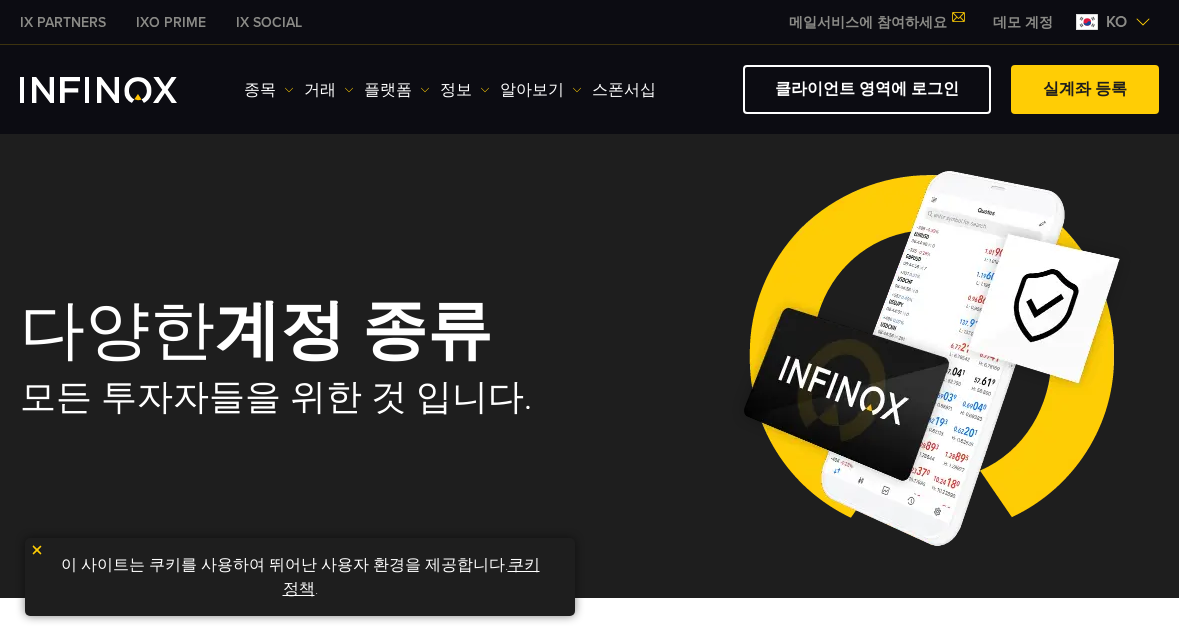 scroll, scrollTop: 0, scrollLeft: 0, axis: both 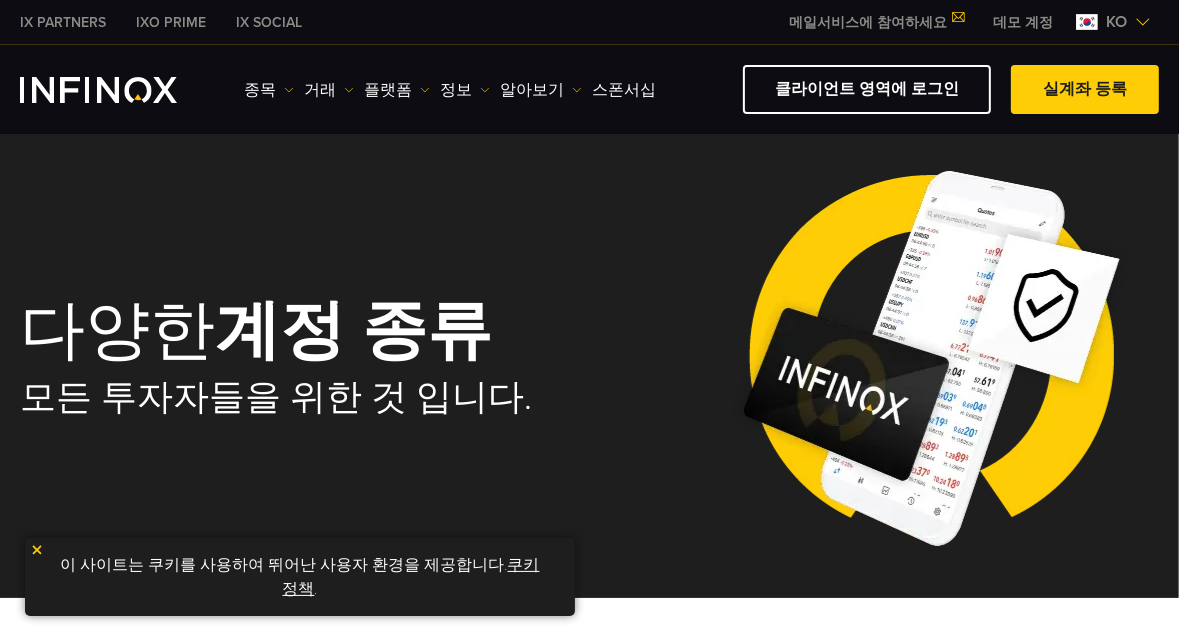 click at bounding box center (37, 550) 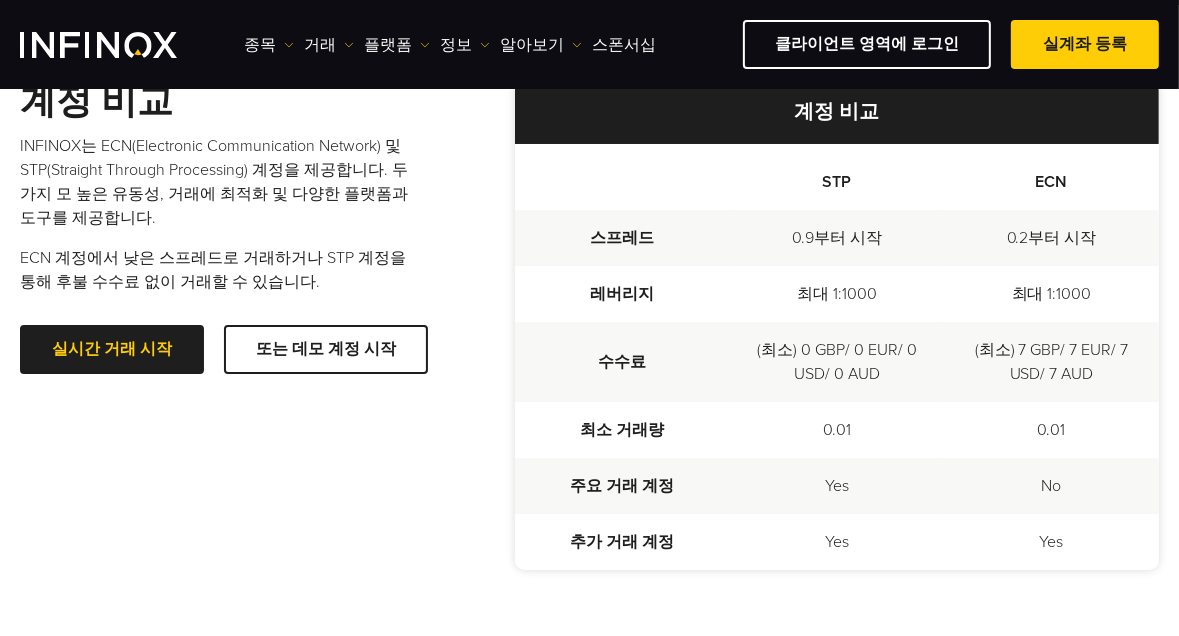 scroll, scrollTop: 557, scrollLeft: 0, axis: vertical 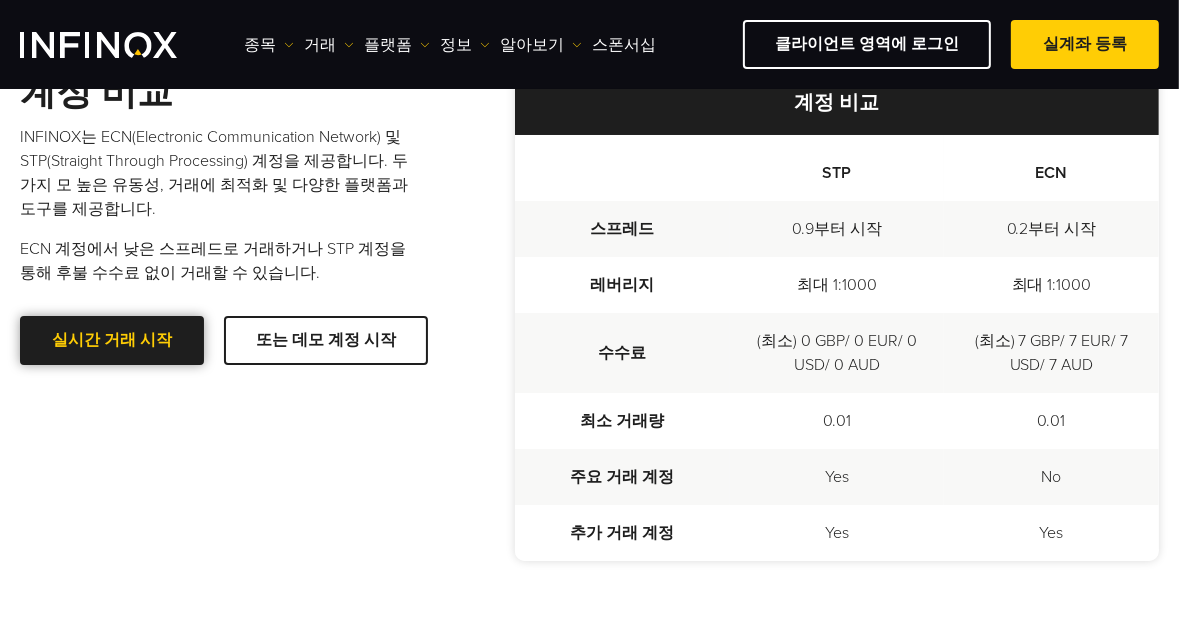 click at bounding box center (112, 341) 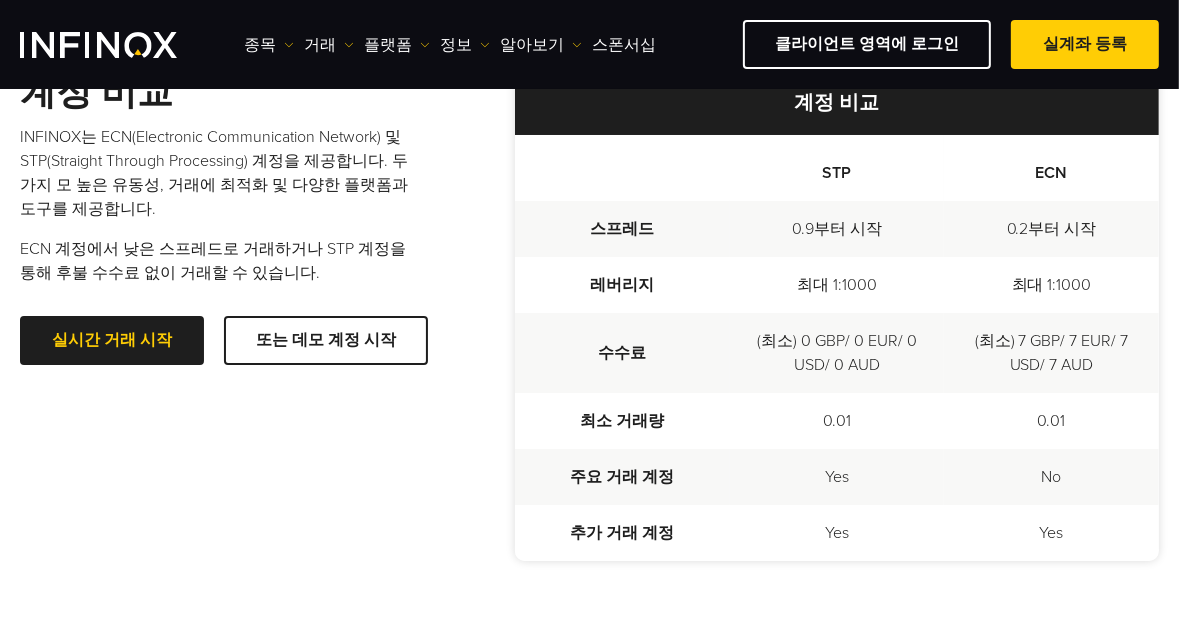 scroll, scrollTop: 0, scrollLeft: 0, axis: both 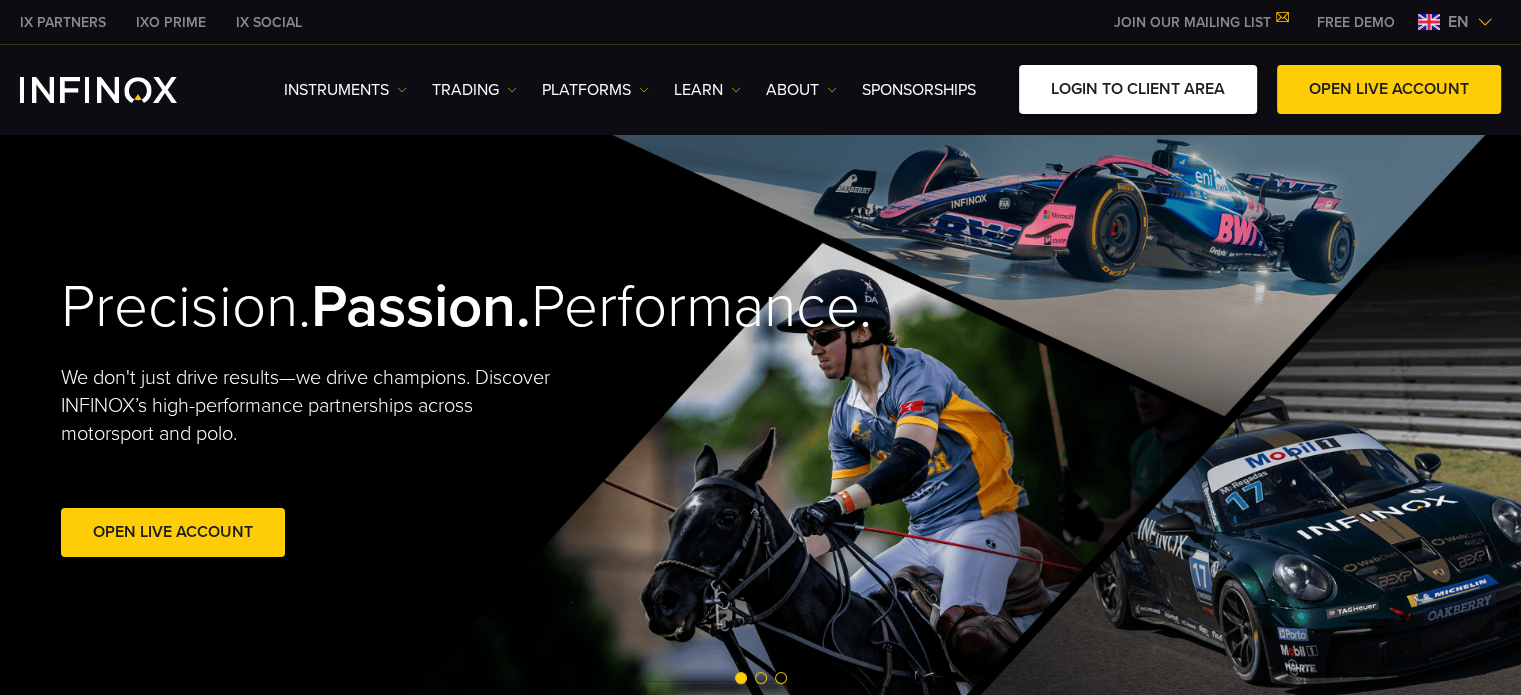 drag, startPoint x: 1172, startPoint y: 92, endPoint x: 1163, endPoint y: 100, distance: 12.0415945 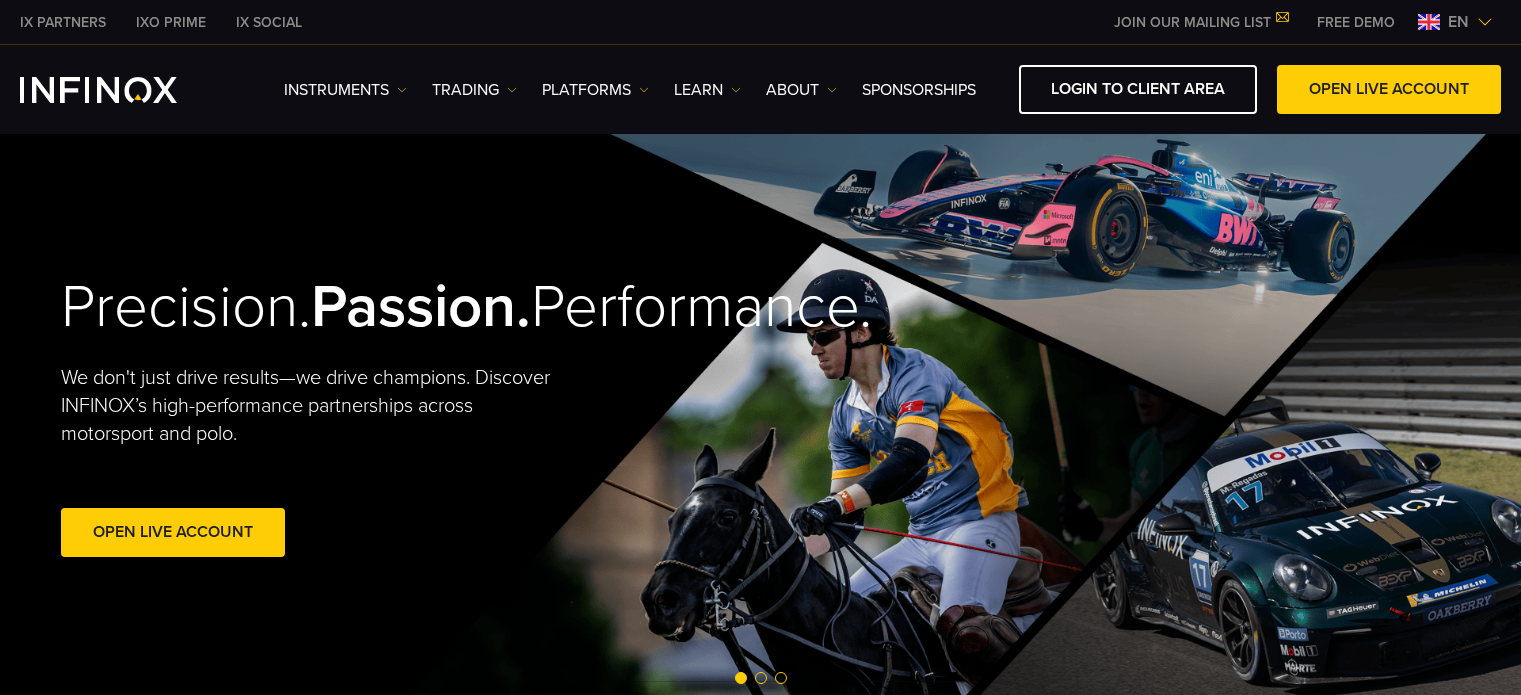 scroll, scrollTop: 0, scrollLeft: 0, axis: both 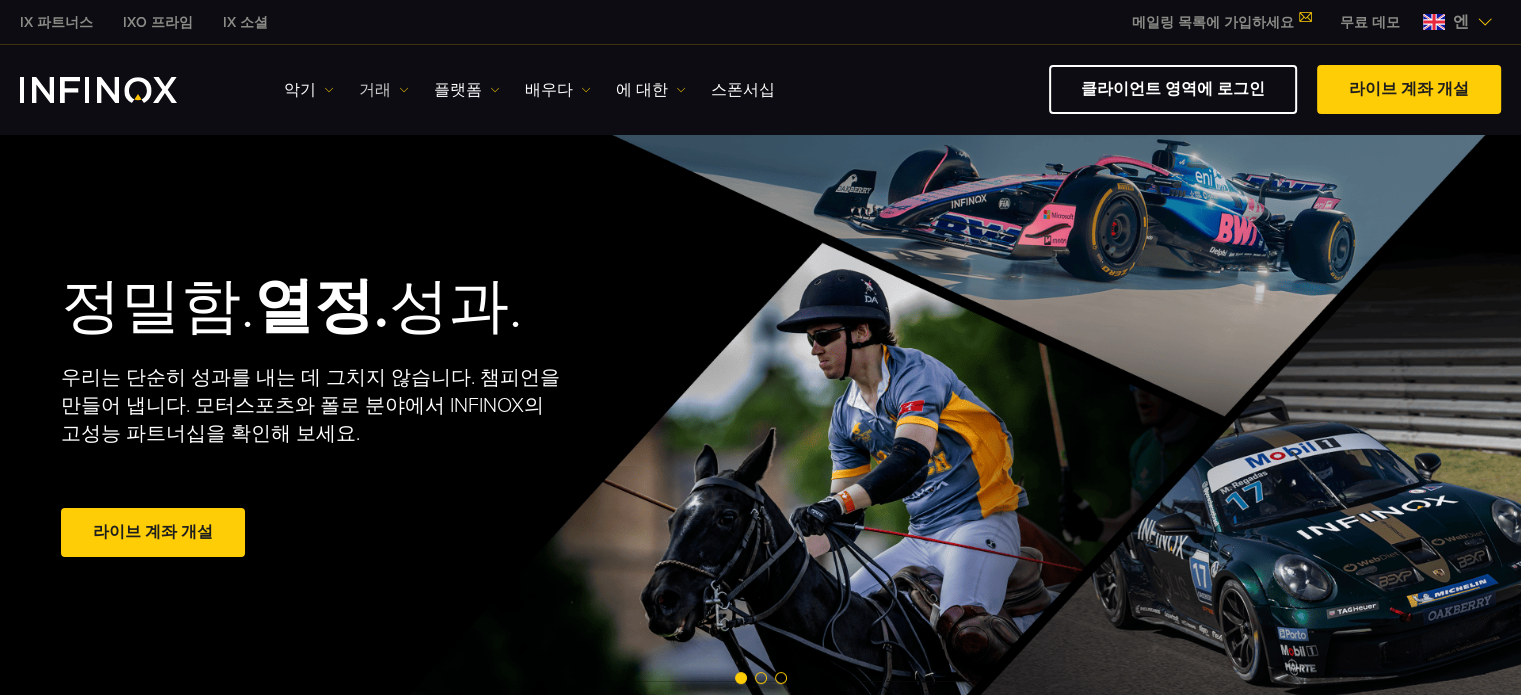 drag, startPoint x: 373, startPoint y: 85, endPoint x: 363, endPoint y: 95, distance: 14.142136 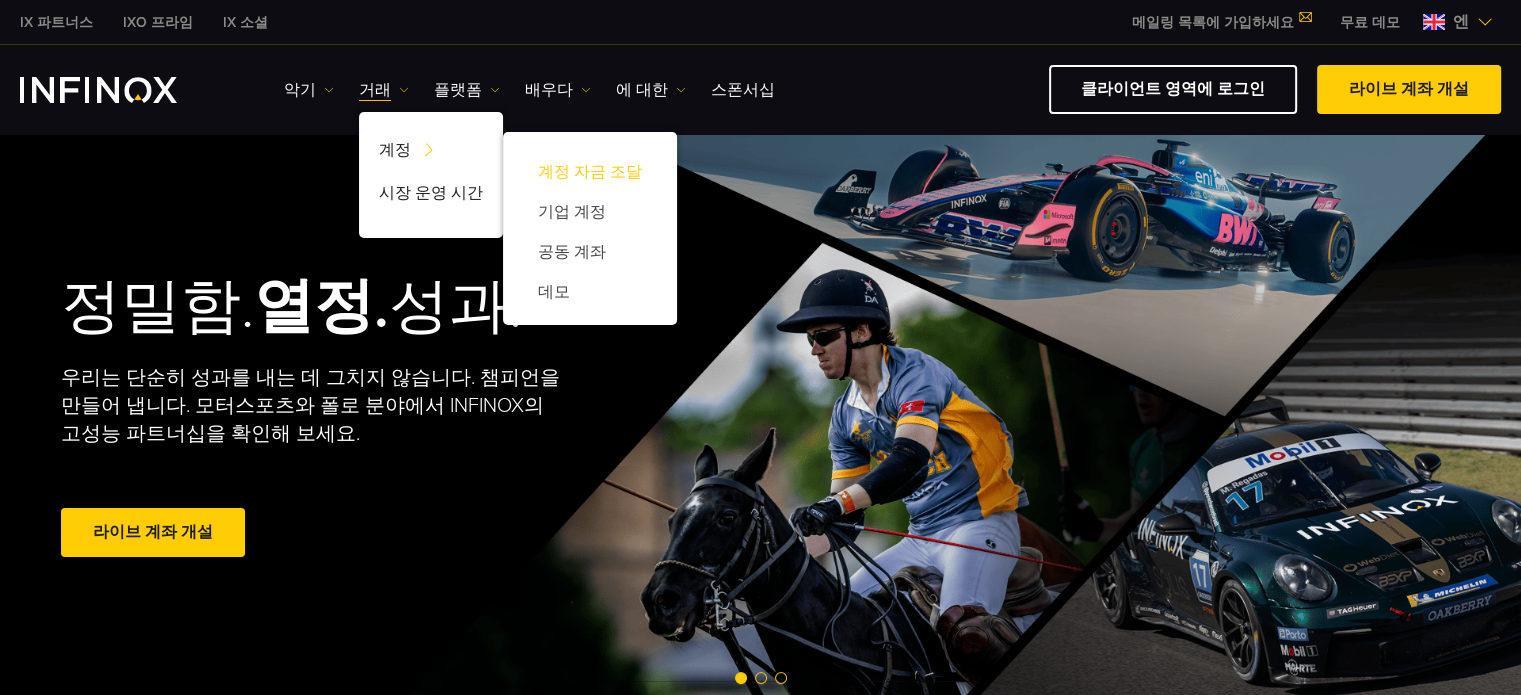 click on "계정 자금 조달" at bounding box center (590, 172) 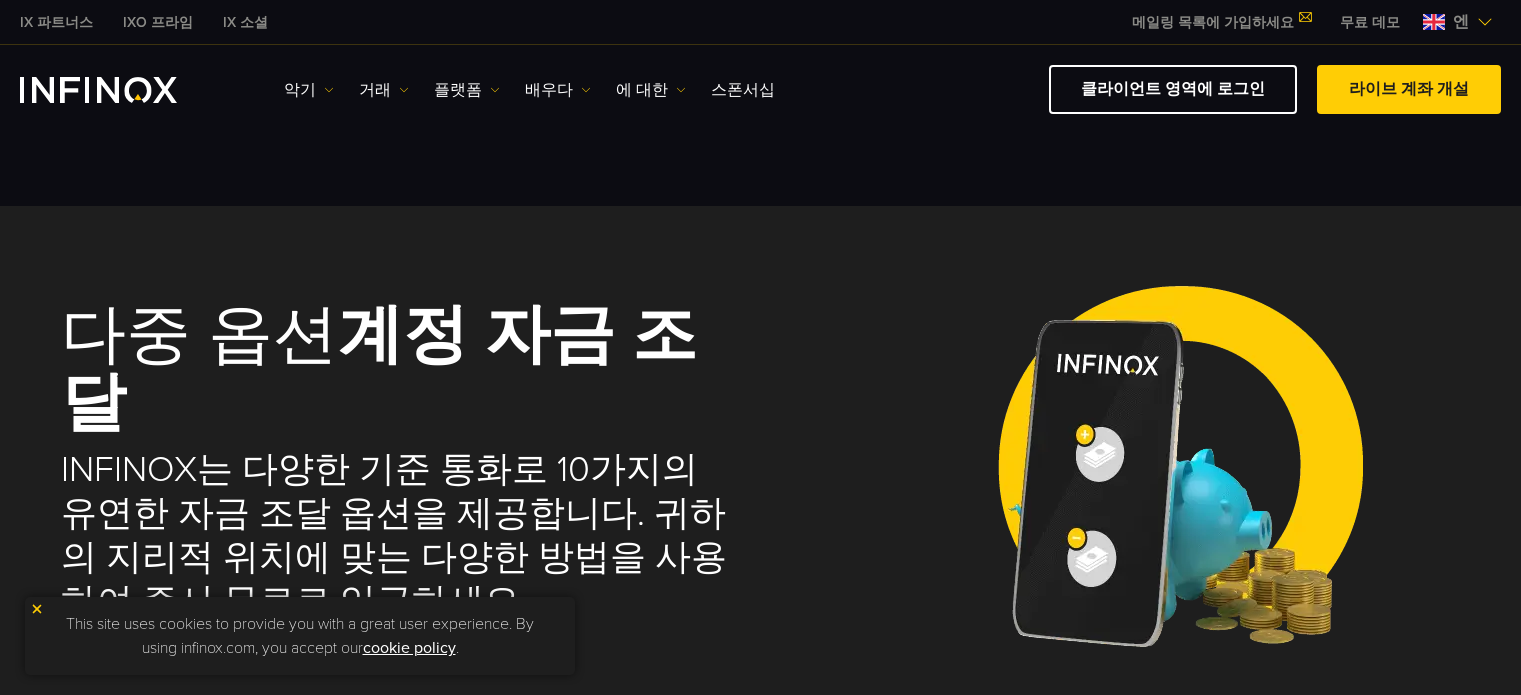 scroll, scrollTop: 0, scrollLeft: 0, axis: both 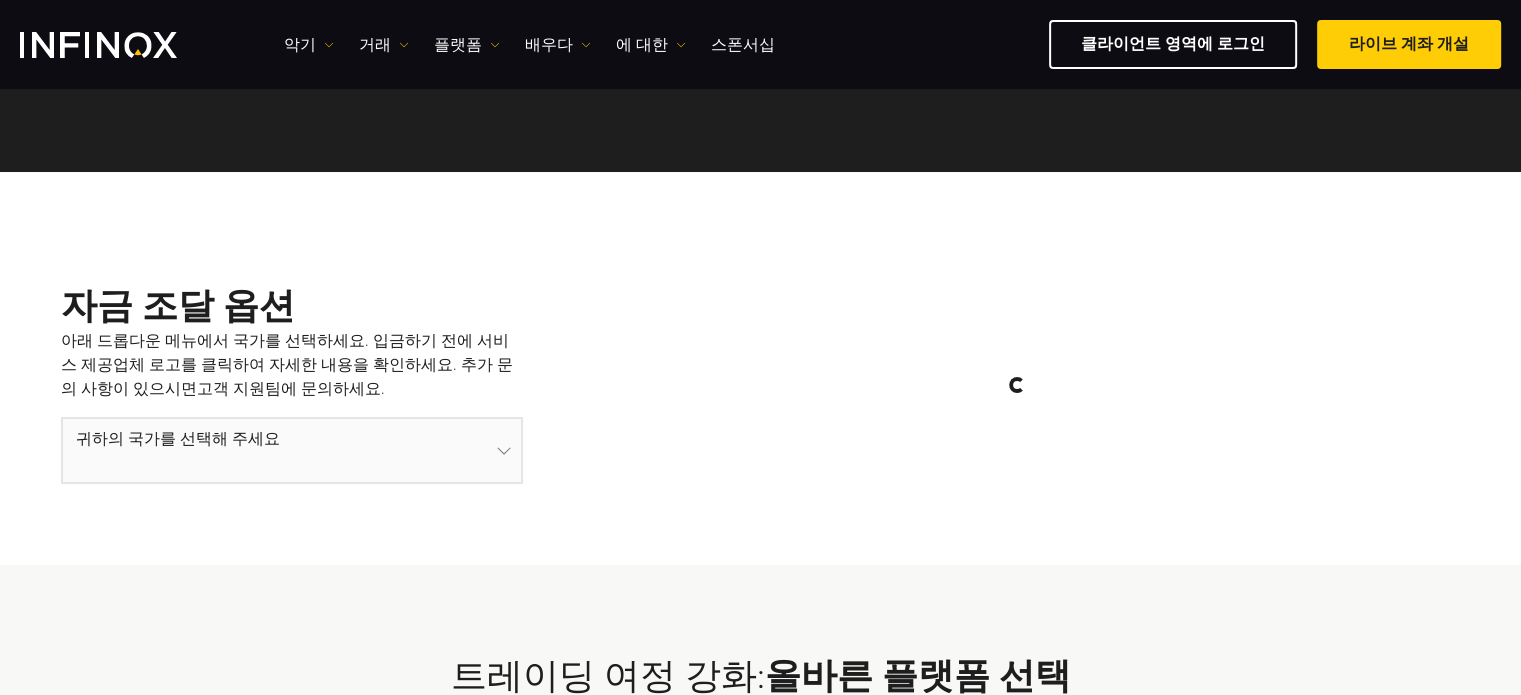 click at bounding box center [292, 450] 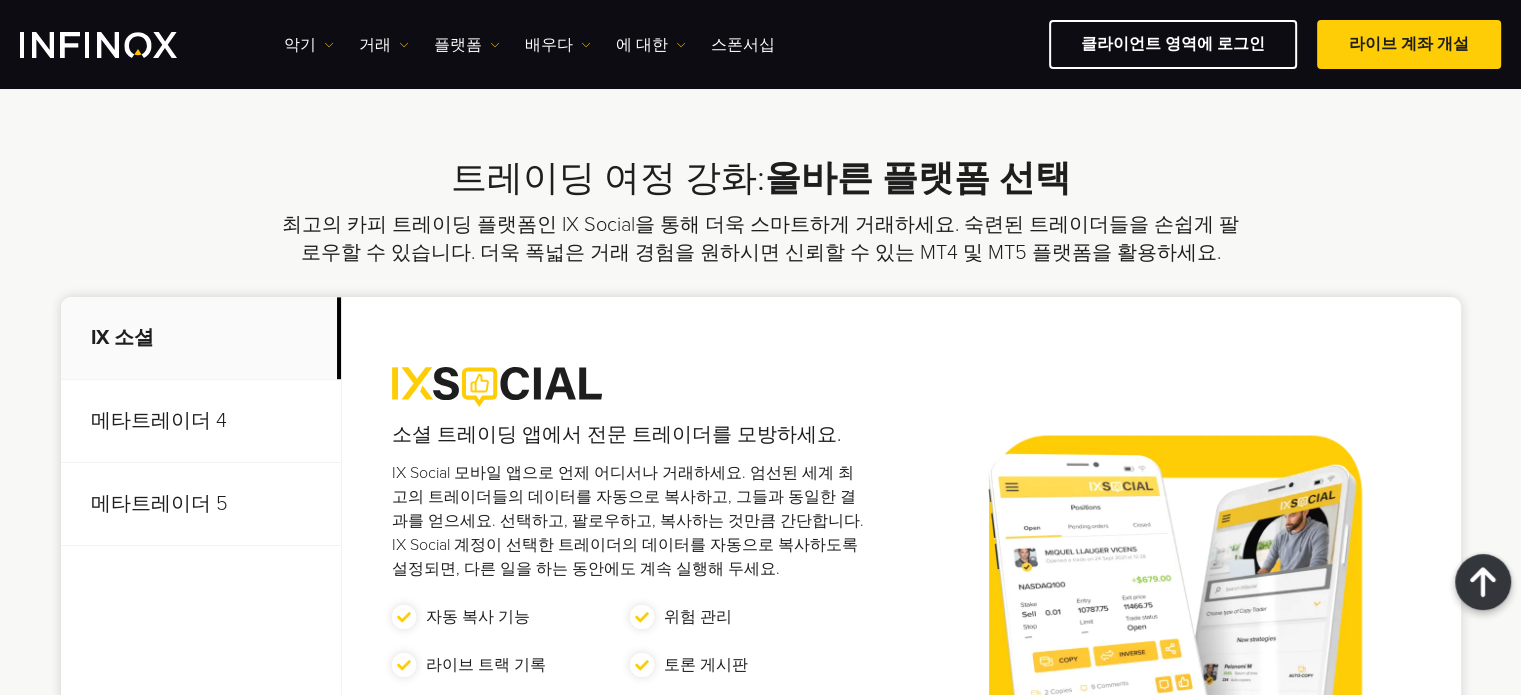 scroll, scrollTop: 0, scrollLeft: 0, axis: both 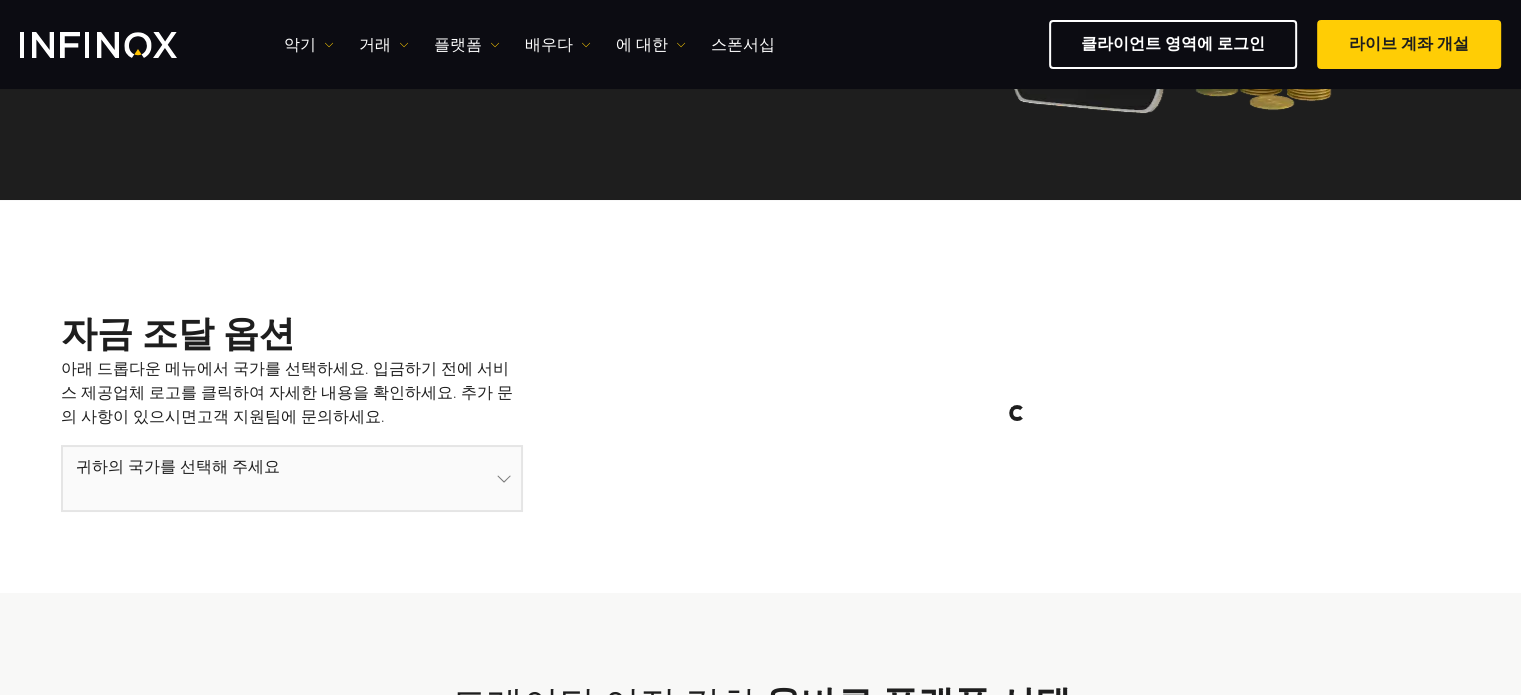 click at bounding box center (292, 478) 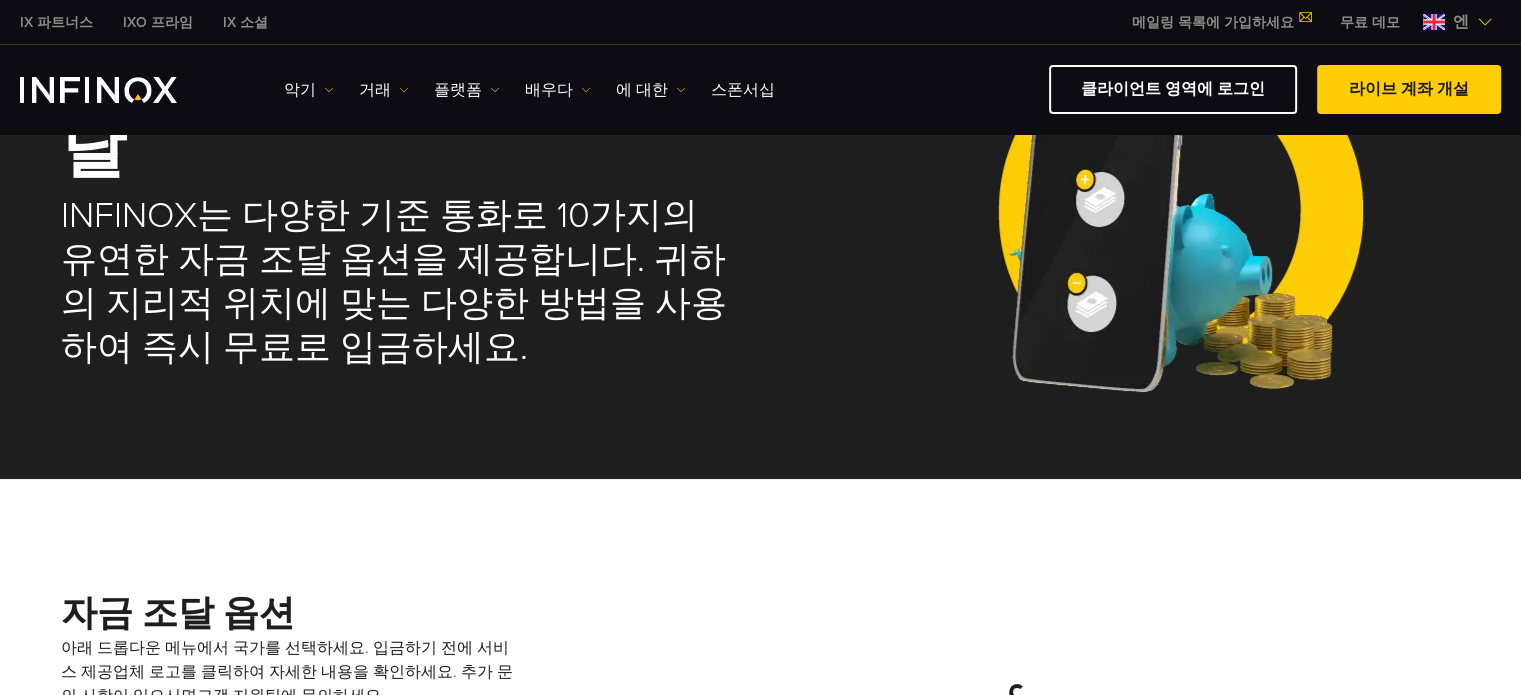 scroll, scrollTop: 0, scrollLeft: 0, axis: both 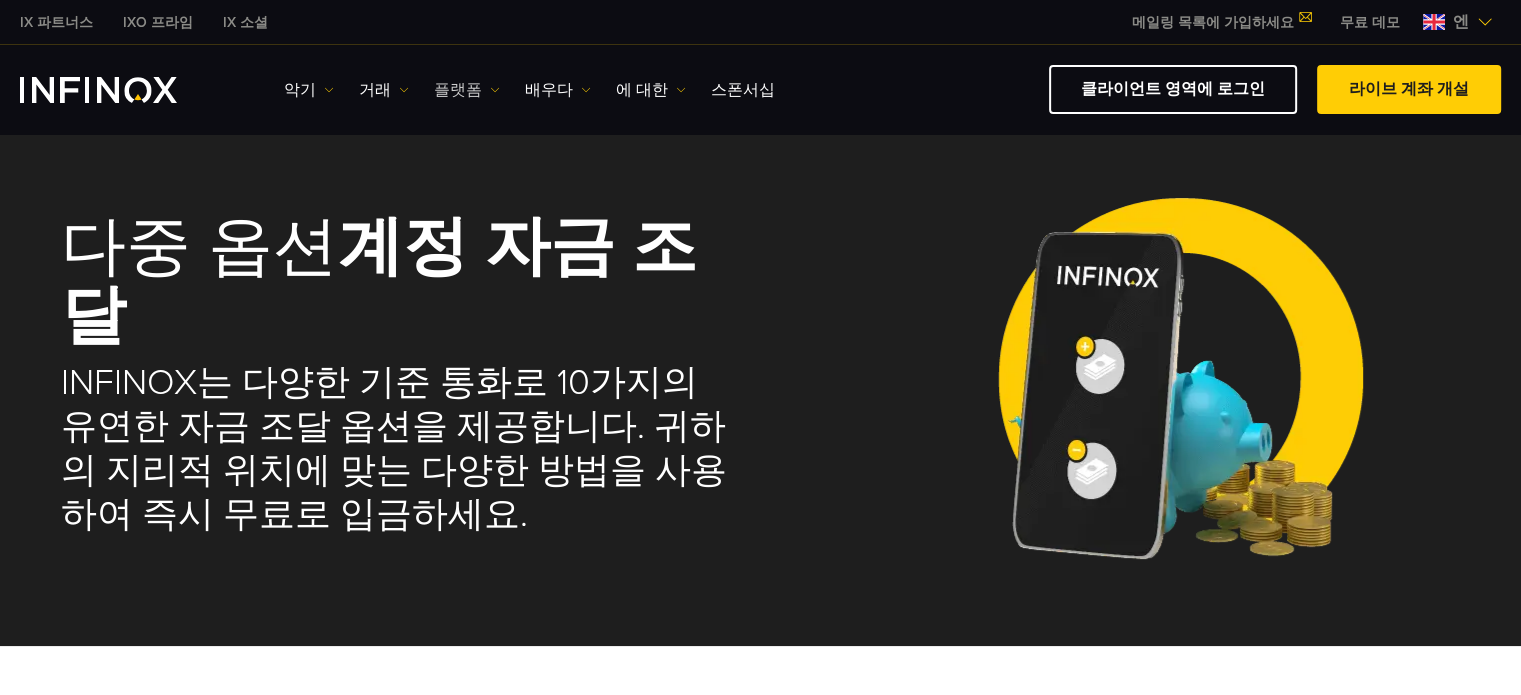 click on "플랫폼" at bounding box center (467, 90) 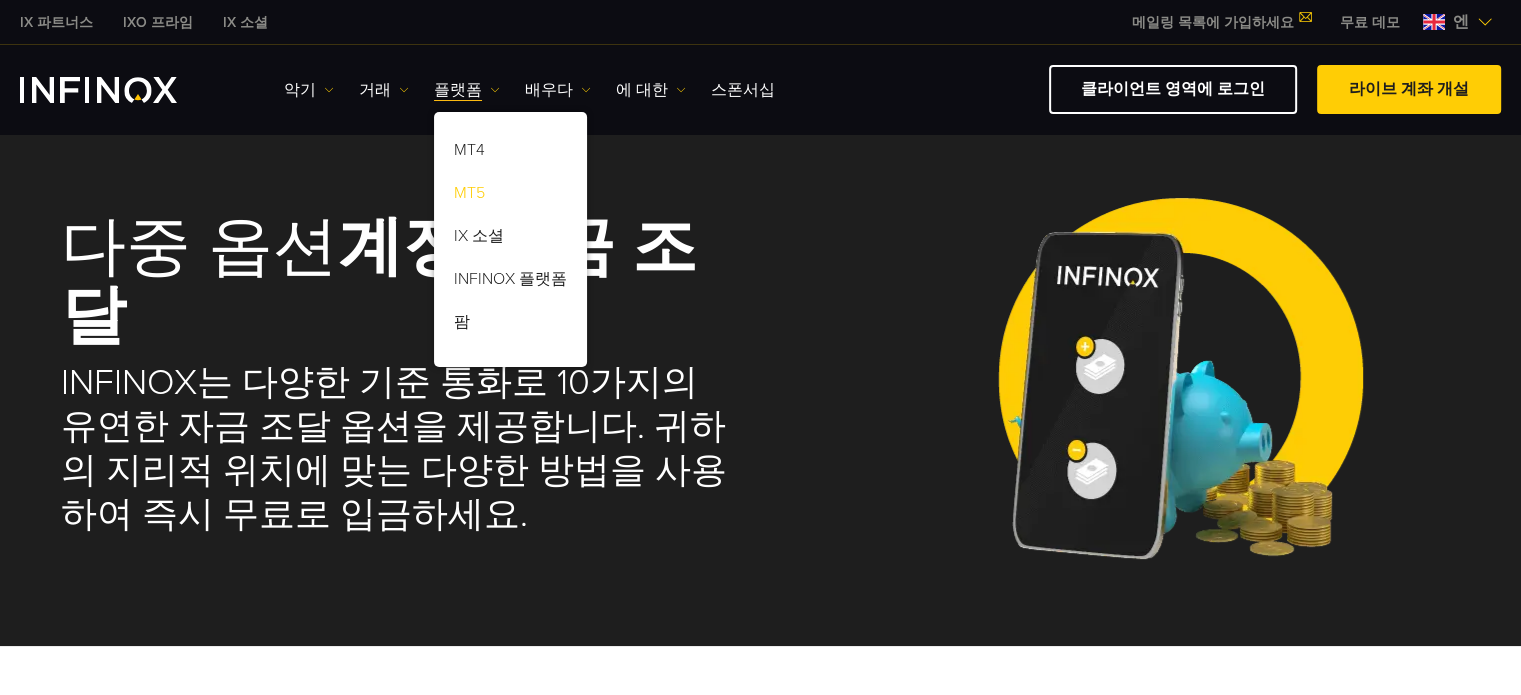 drag, startPoint x: 469, startPoint y: 192, endPoint x: 460, endPoint y: 203, distance: 14.21267 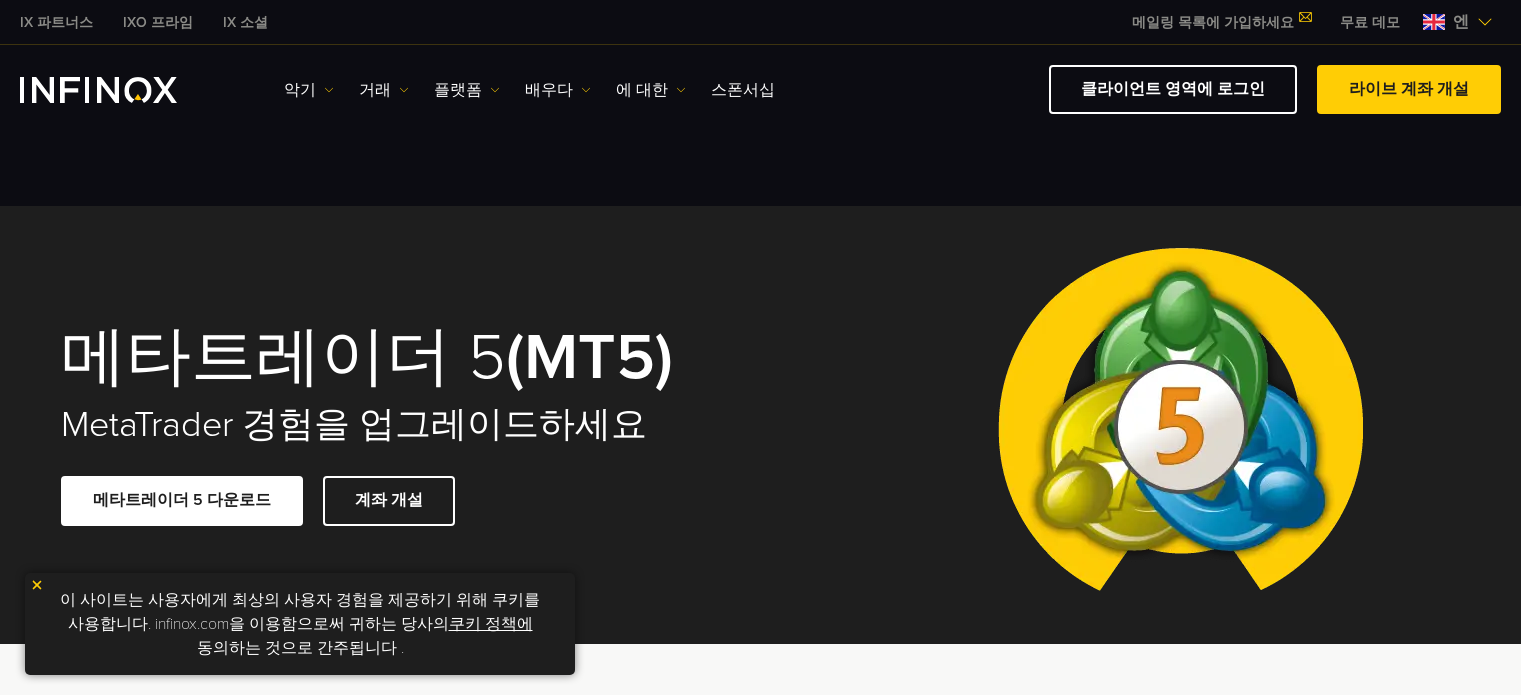 scroll, scrollTop: 0, scrollLeft: 0, axis: both 